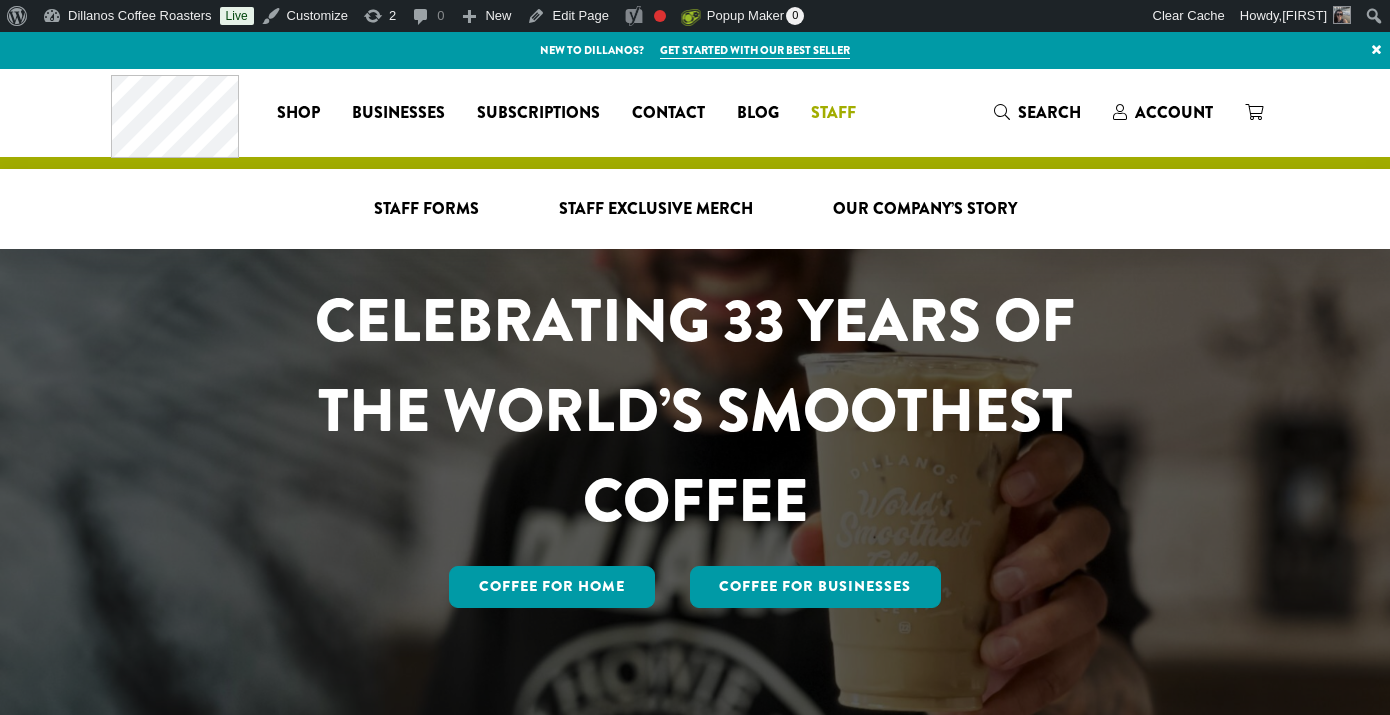 scroll, scrollTop: 0, scrollLeft: 0, axis: both 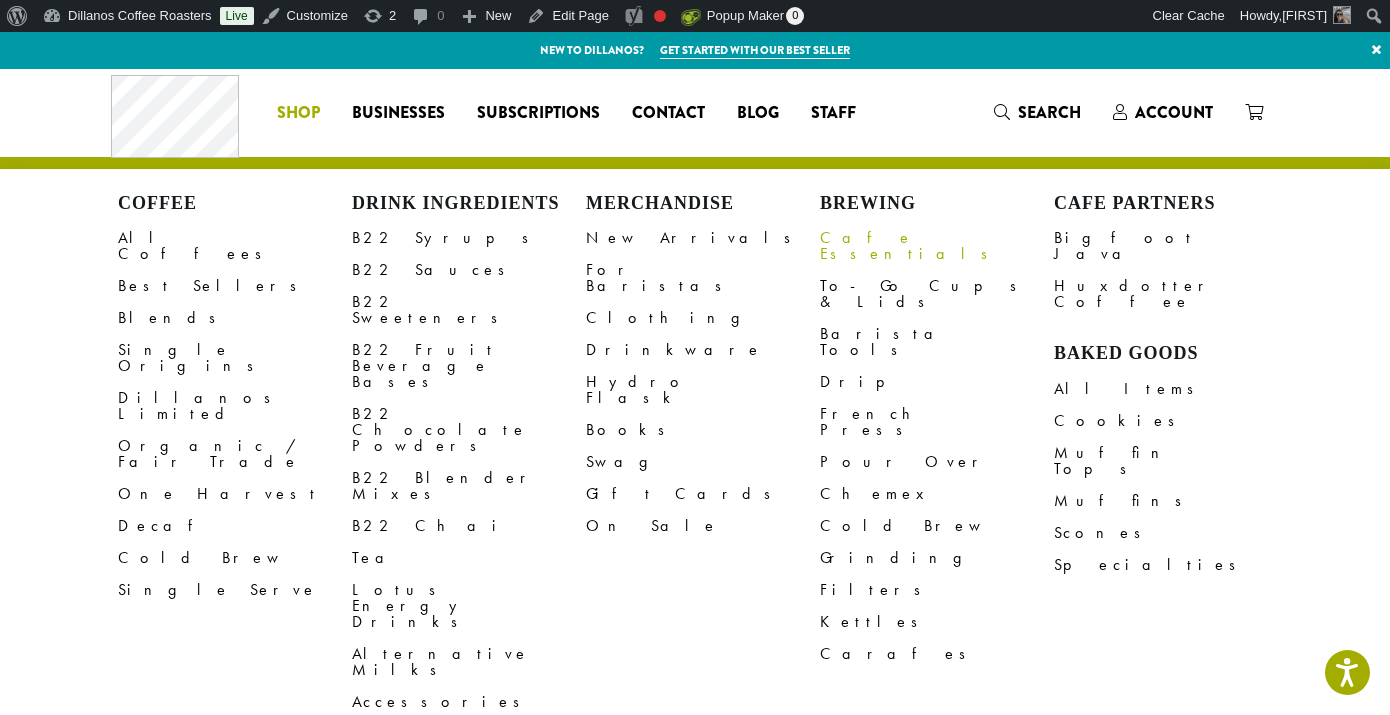 click on "Cafe Essentials" at bounding box center (937, 246) 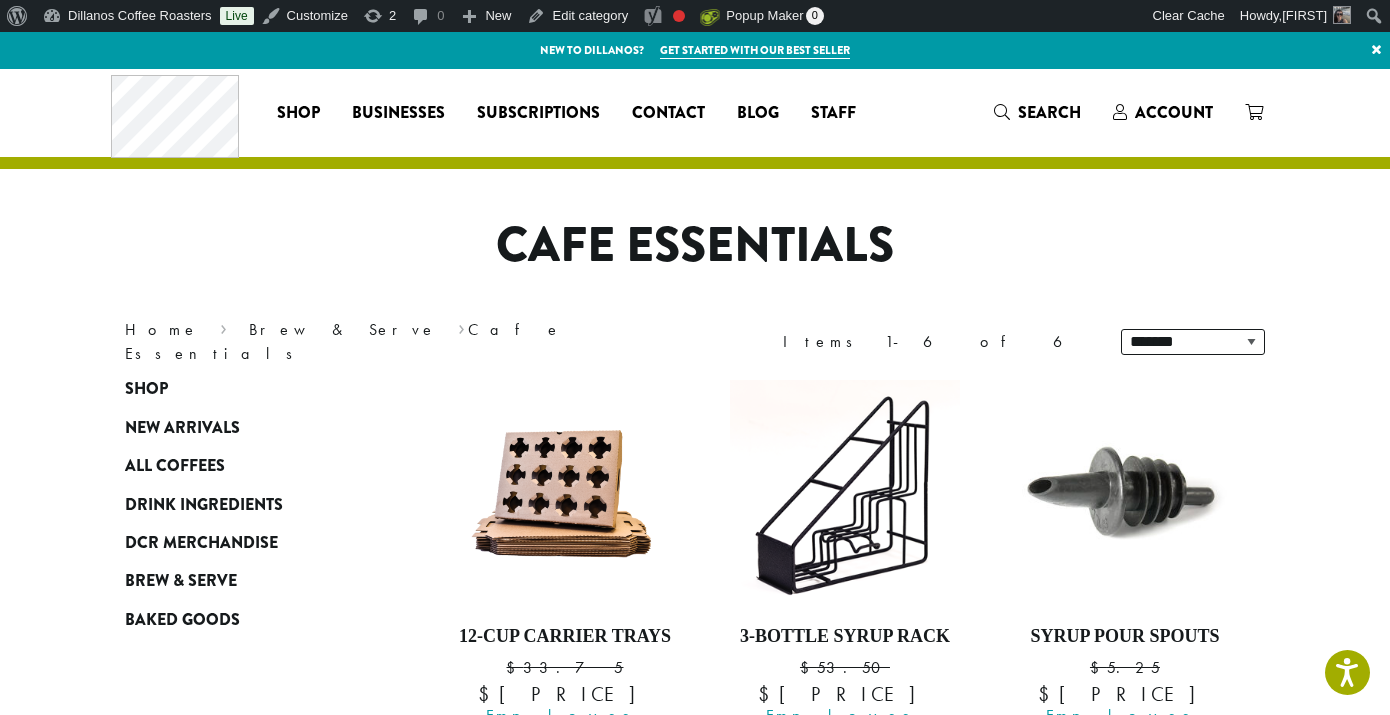 scroll, scrollTop: 24, scrollLeft: 0, axis: vertical 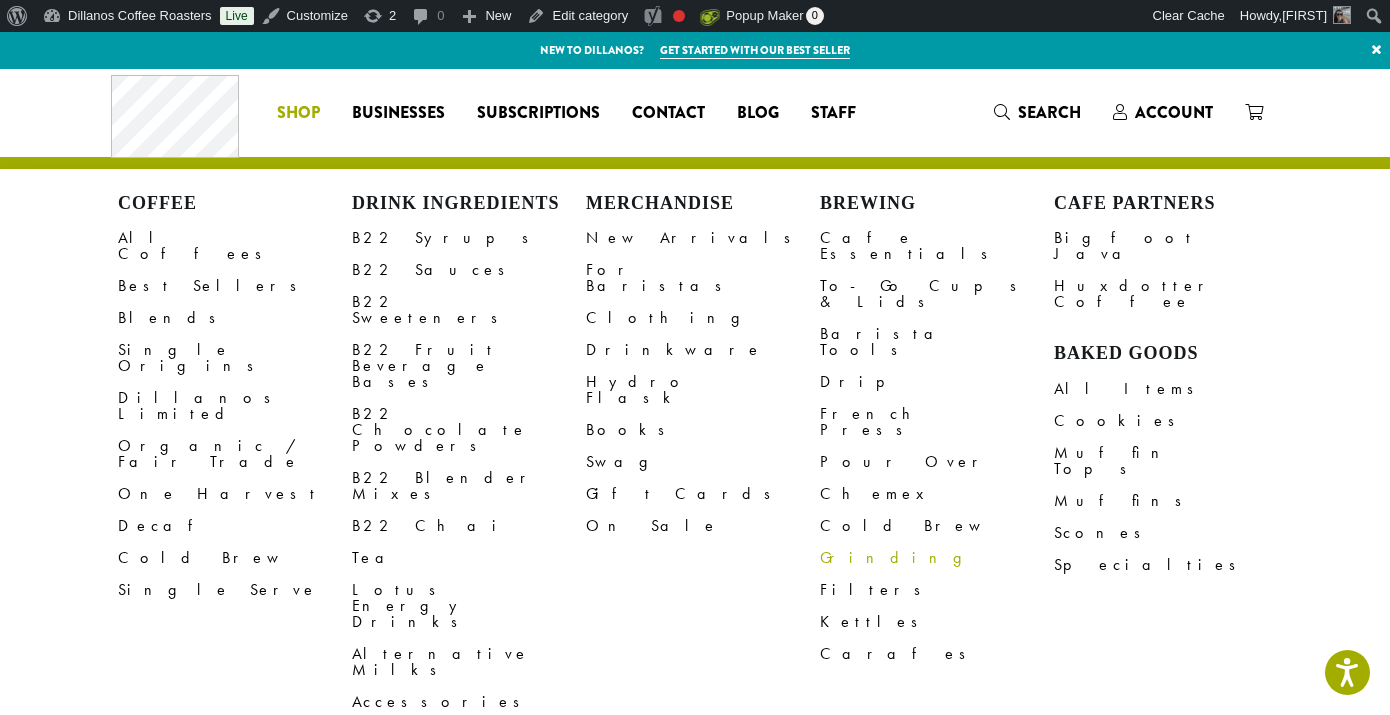 click on "Grinding" at bounding box center (937, 558) 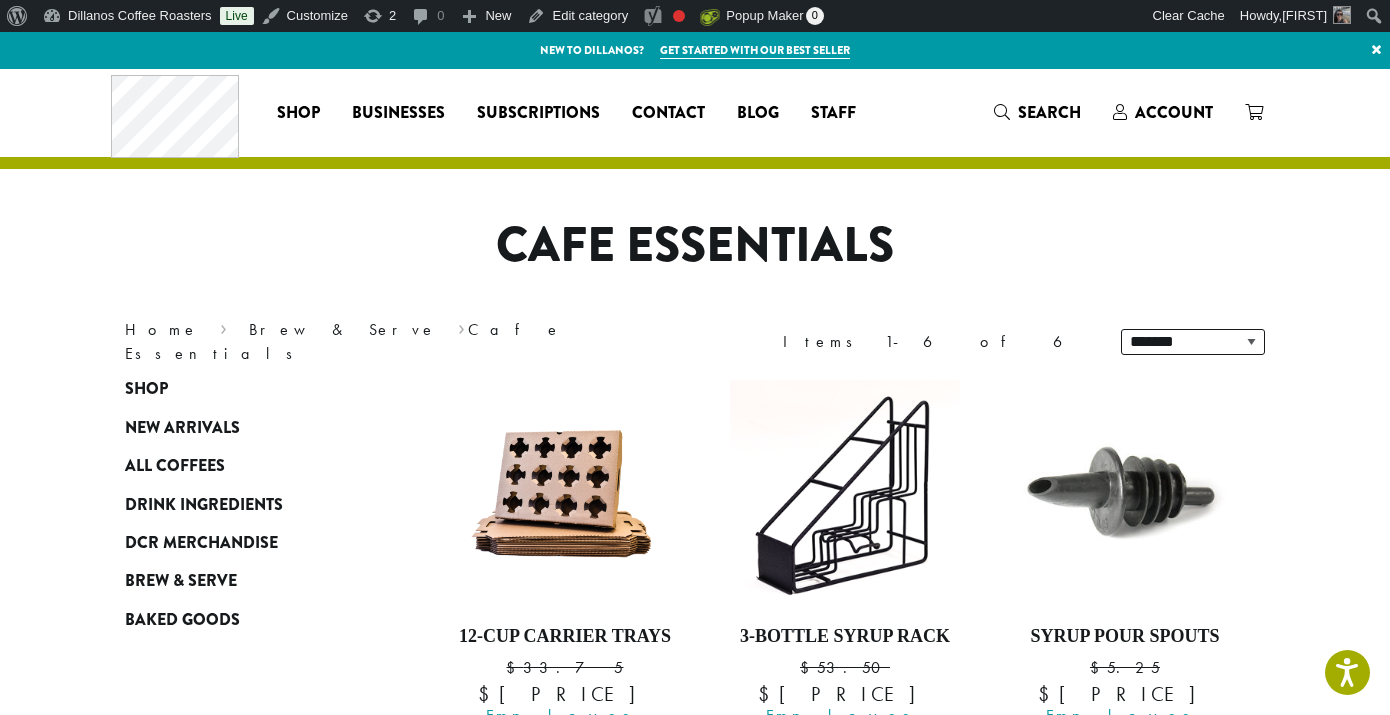 scroll, scrollTop: 4, scrollLeft: 0, axis: vertical 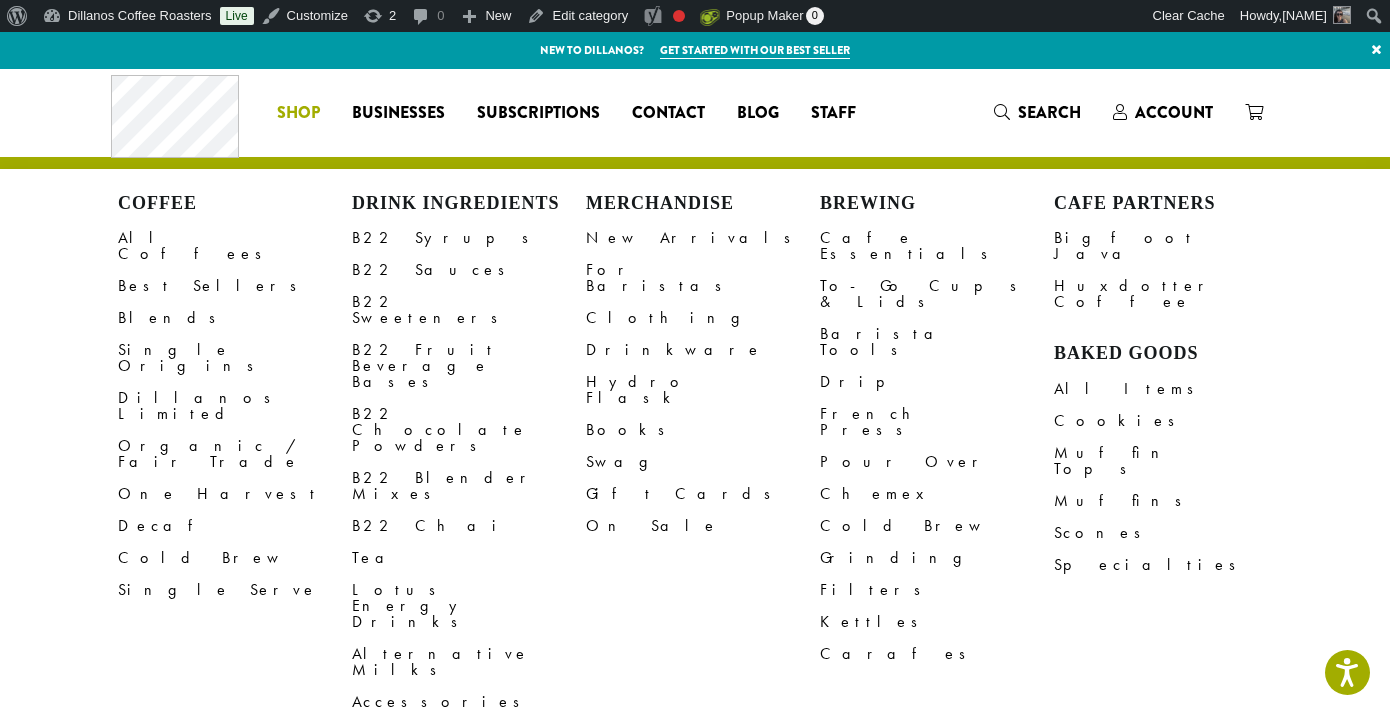 click on "Filters" at bounding box center (937, 590) 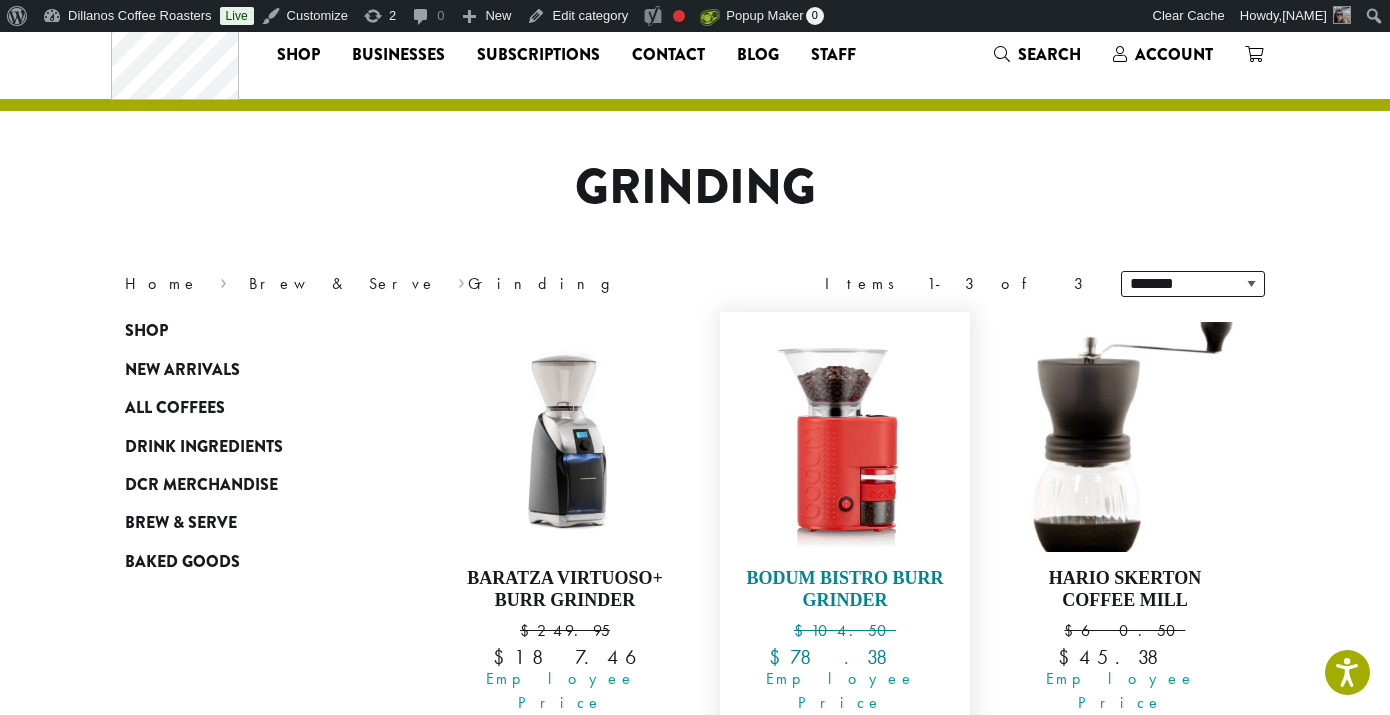 scroll, scrollTop: 92, scrollLeft: 0, axis: vertical 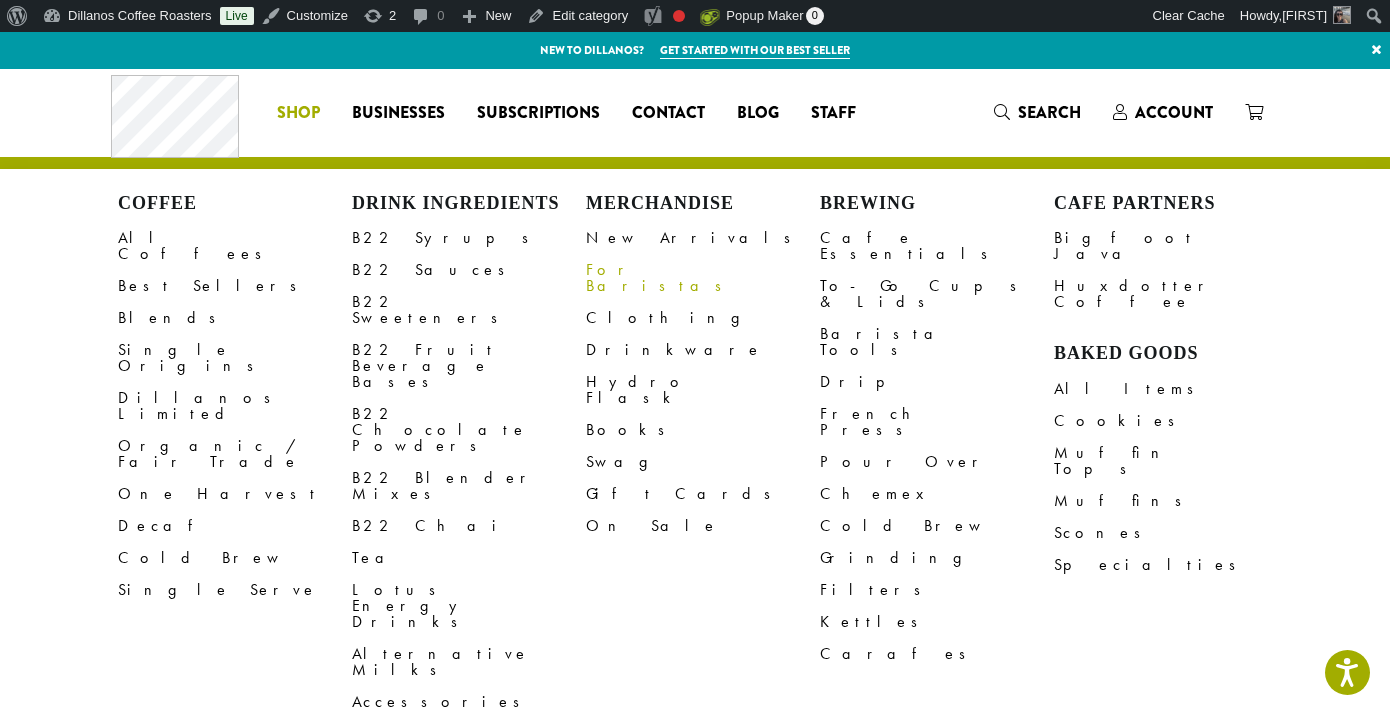 click on "For Baristas" at bounding box center [703, 278] 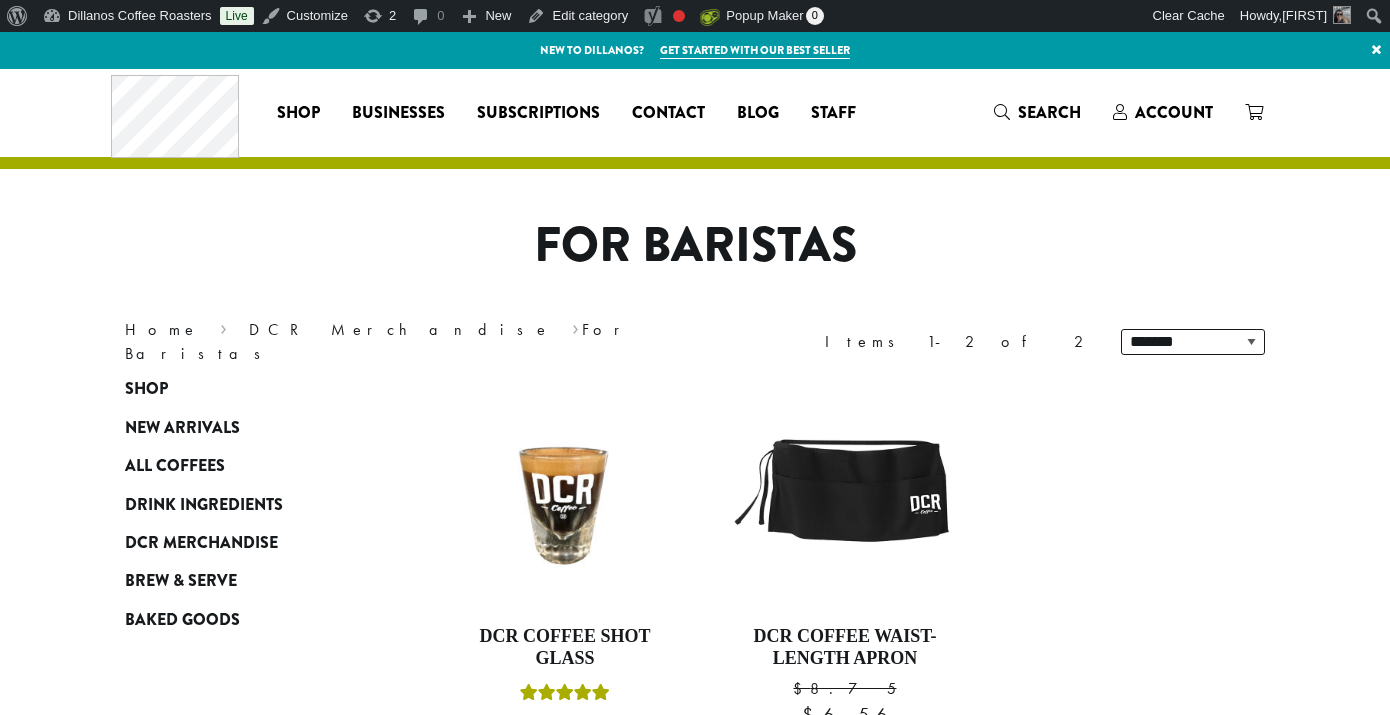 scroll, scrollTop: 0, scrollLeft: 0, axis: both 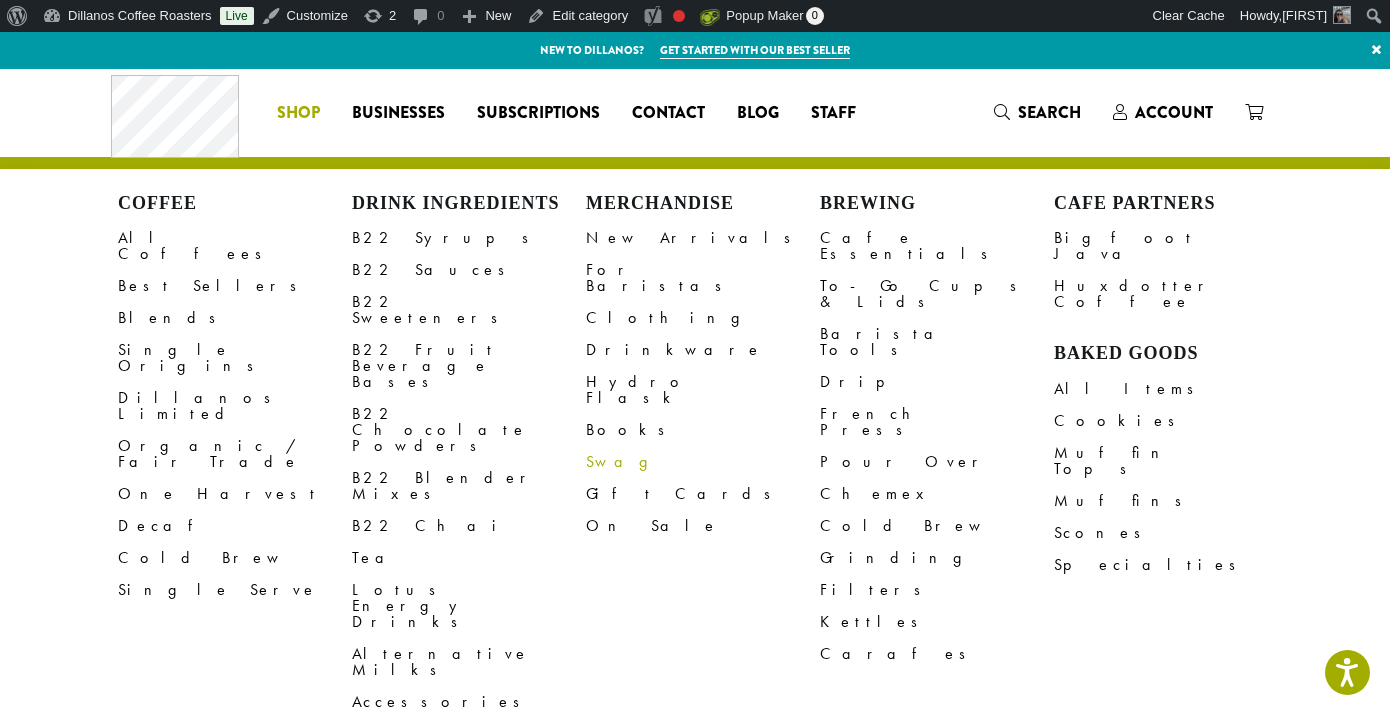 click on "Swag" at bounding box center (703, 462) 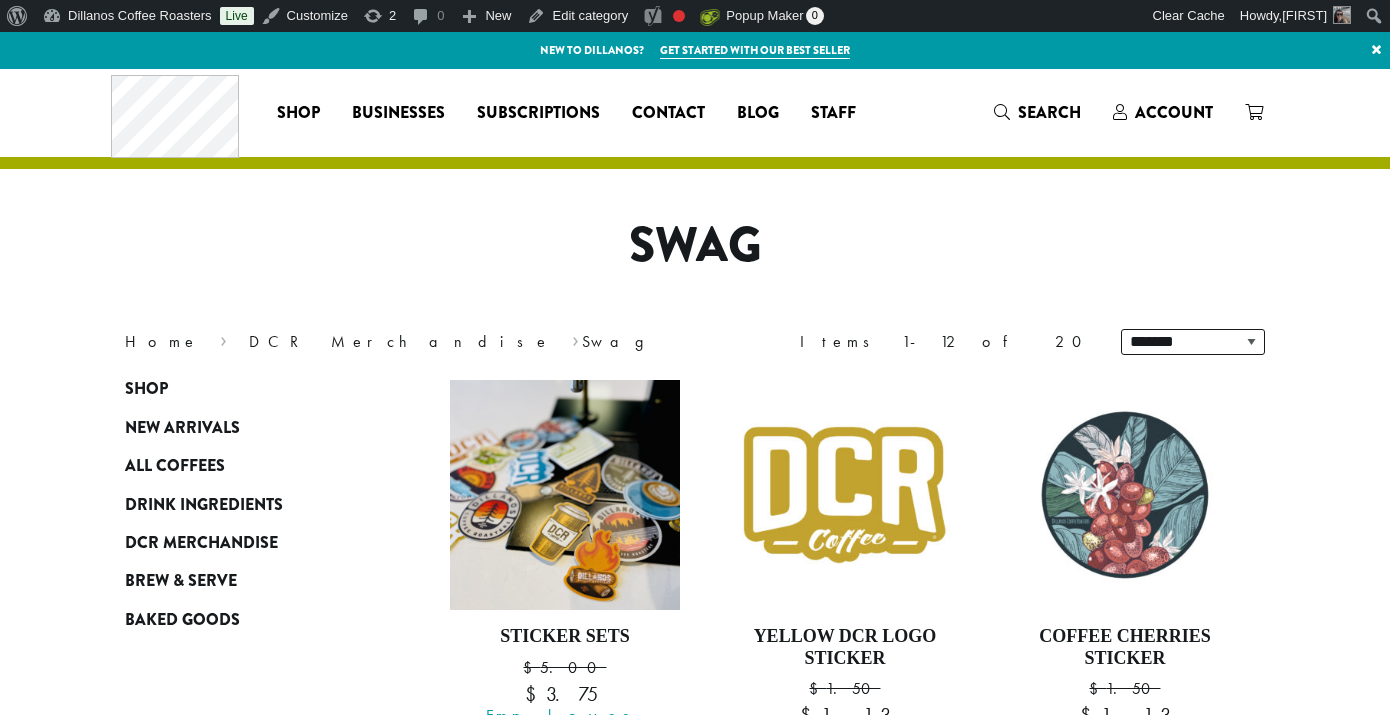 scroll, scrollTop: 0, scrollLeft: 0, axis: both 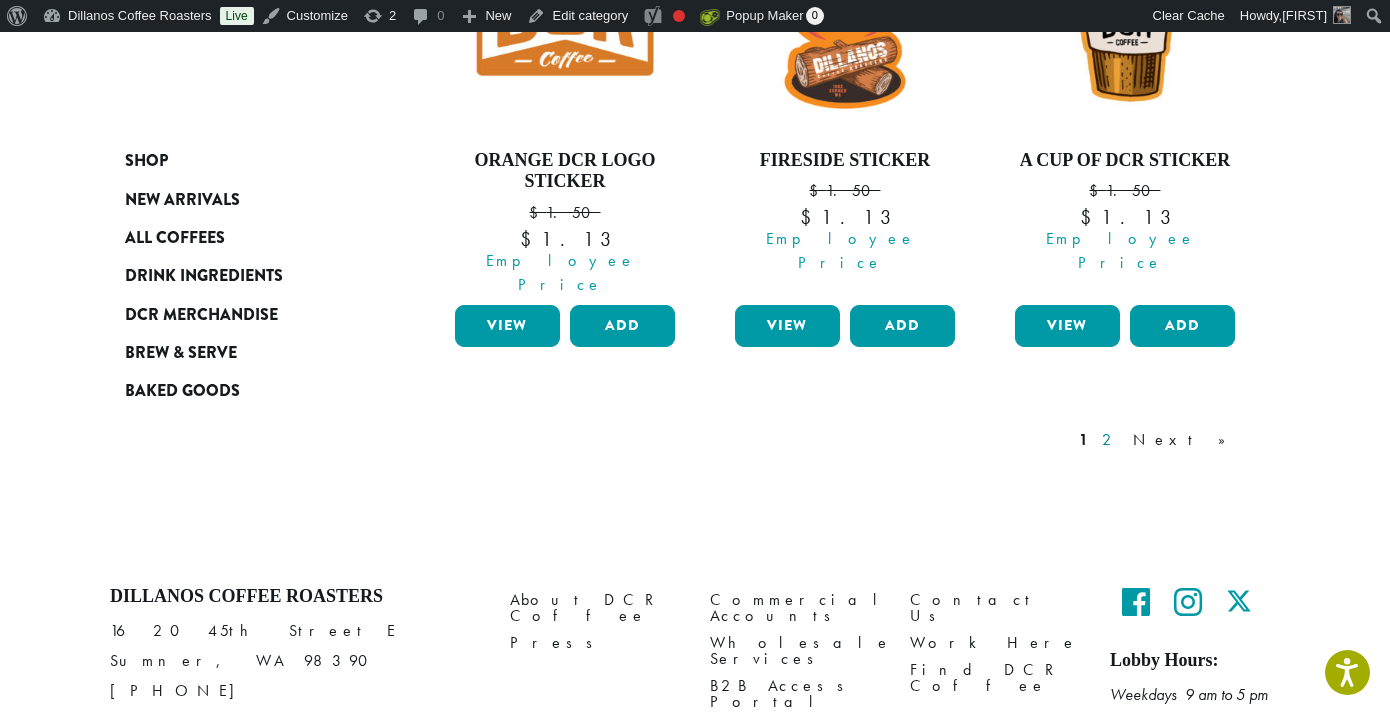 click on "2" at bounding box center [1110, 440] 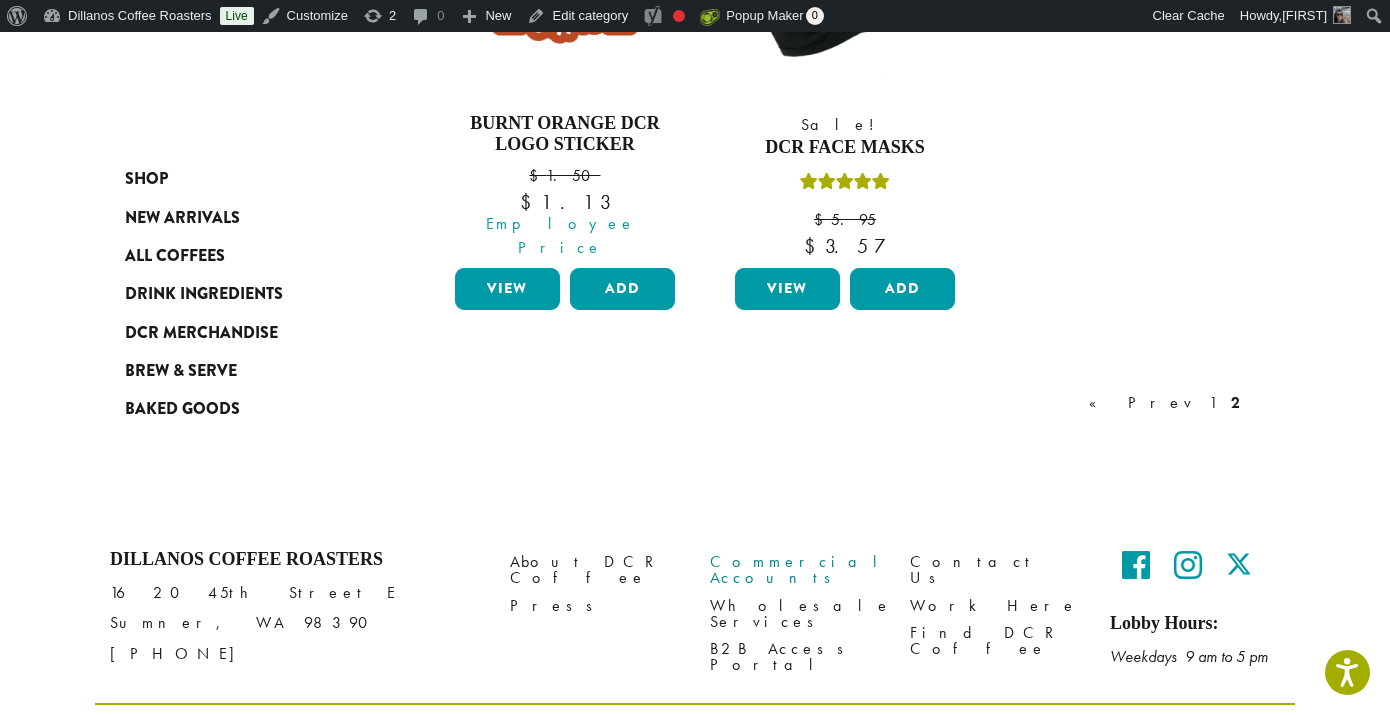 scroll, scrollTop: 1539, scrollLeft: 0, axis: vertical 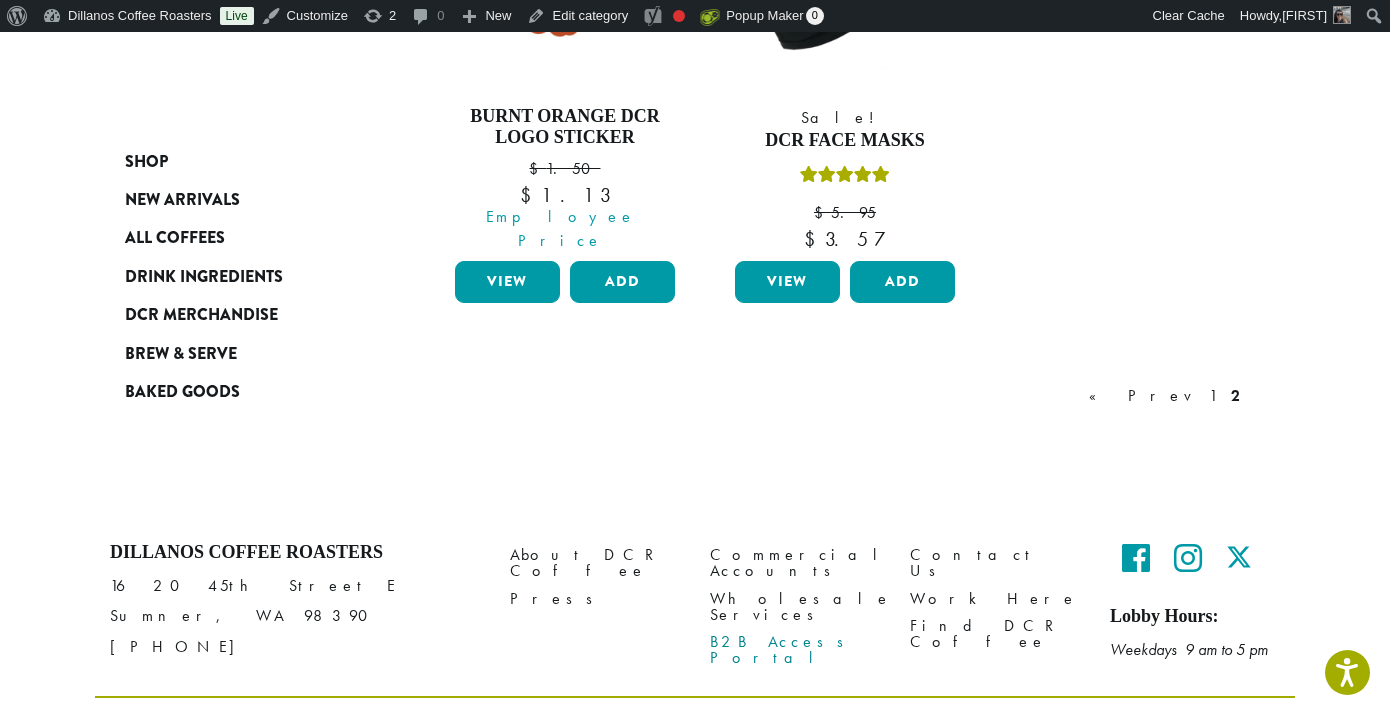 click on "B2B Access Portal" at bounding box center (795, 649) 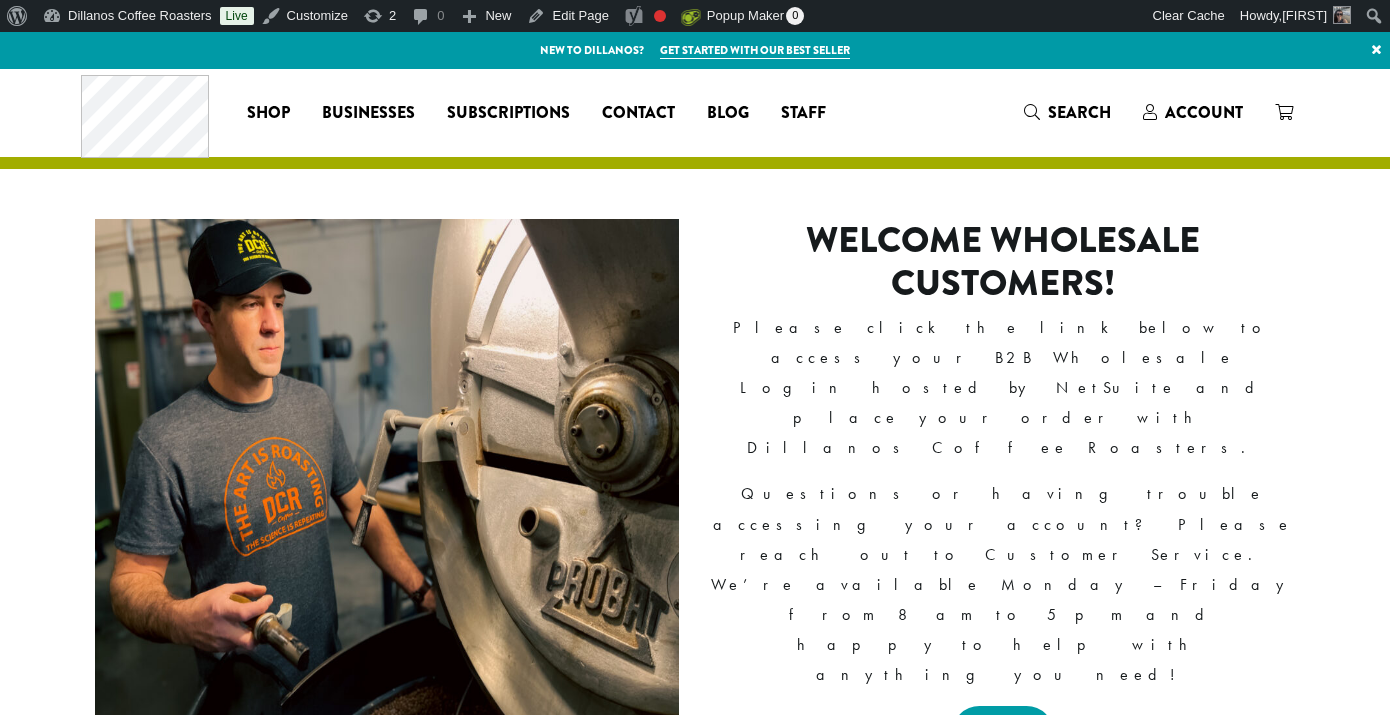 scroll, scrollTop: 0, scrollLeft: 0, axis: both 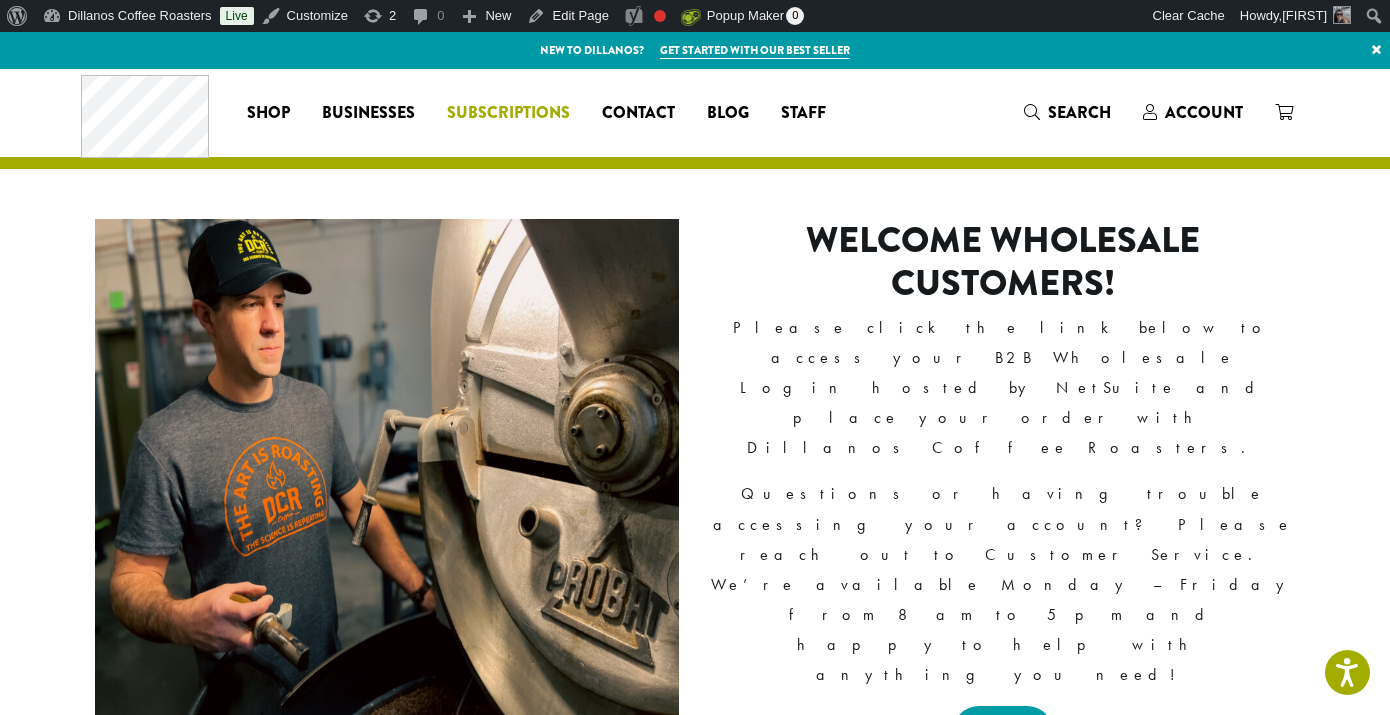 click on "Subscriptions" at bounding box center [508, 113] 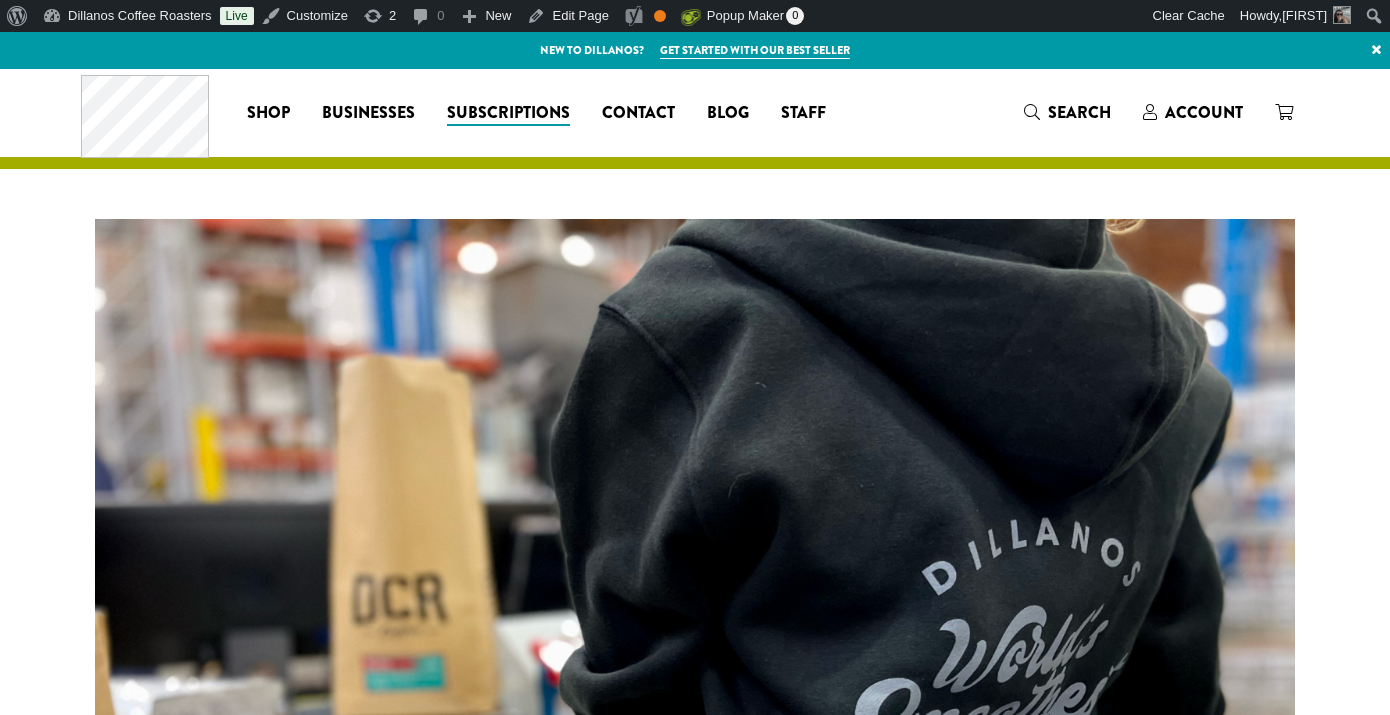 scroll, scrollTop: 0, scrollLeft: 0, axis: both 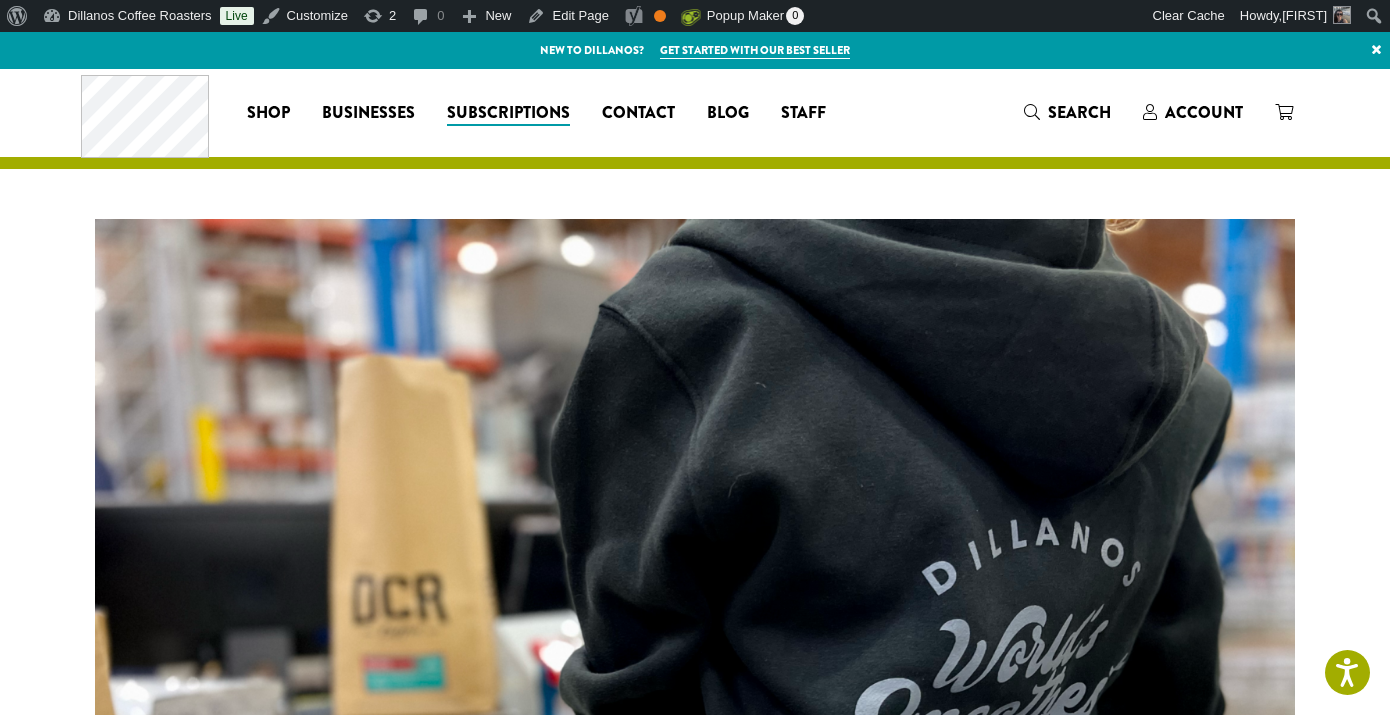 click on "Coffee All Coffees
Best Sellers
Blends
Single Origins
Dillanos Limited
Organic / Fair Trade
One Harvest
Decaf
Cold Brew
Single Serve
Drink Ingredients B22 Syrups
B22 Sauces
B22 Sweeteners
B22 Fruit Beverage Bases
B22 Chocolate Powders
B22 Blender Mixes
B22 Chai
Tea
Lotus Energy Drinks
Alternative Milks
Accessories
Merchandise New Arrivals
For Baristas
Clothing
Drinkware
Hydro Flask
Books
Swag
Gift Cards
On Sale
Brewing Cafe Essentials
To-Go Cups & Lids
Barista Tools
Drip
French Press
Pour Over
Chemex
Cold Brew
Grinding
Filters
Kettles
Carafes
Cafe Partners Bigfoot Java
Huxdotter Coffee
Baked Goods All Items
Cookies
Muffin Tops
Muffins
Scones
Specialties
Shop
All Coffee
Drink Ingredients
DCR Merchandise
Brew & Serve" at bounding box center [694, 112] 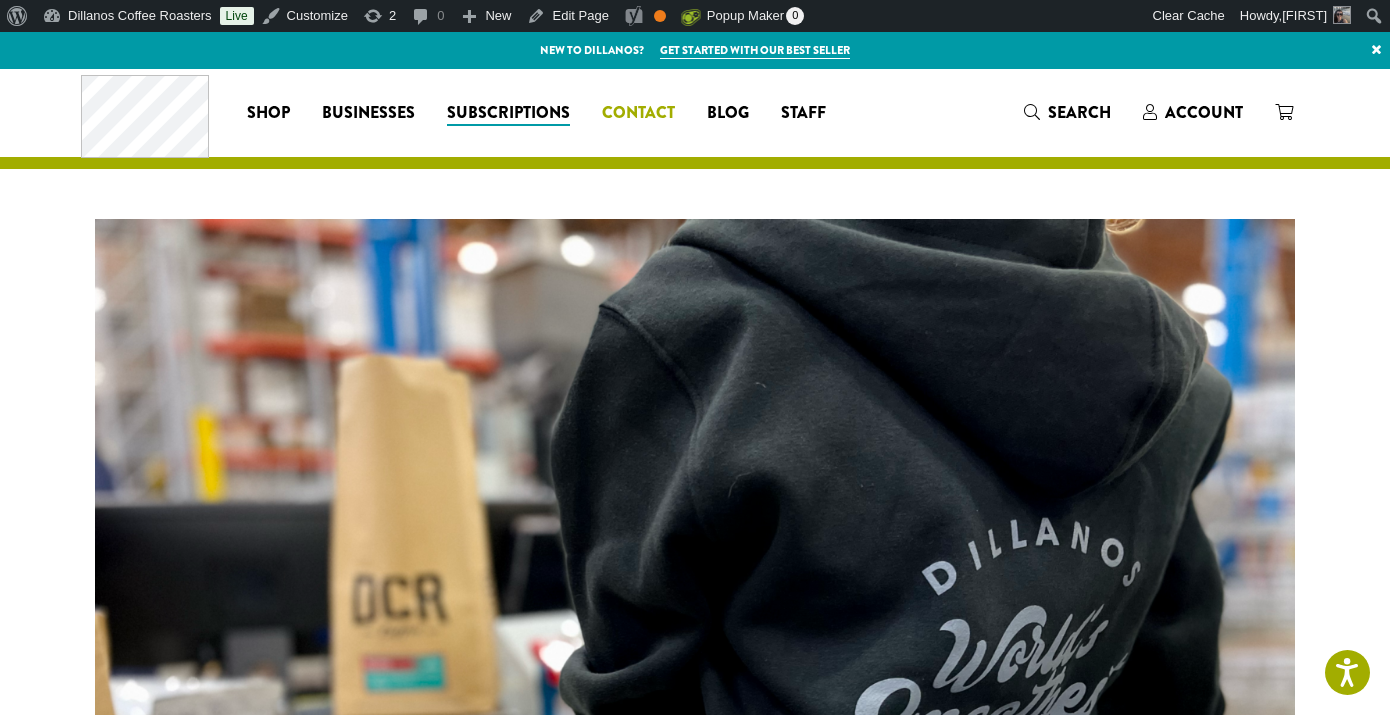 click on "Contact" at bounding box center (638, 113) 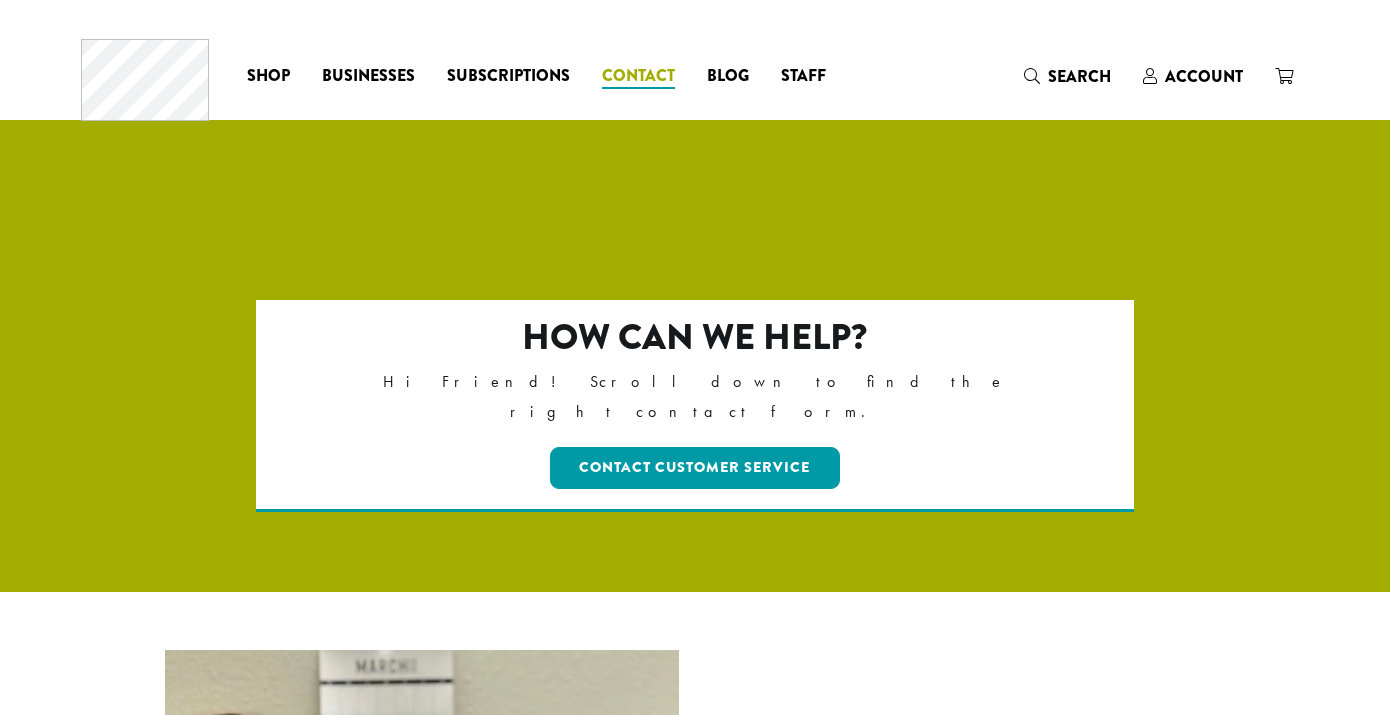 scroll, scrollTop: 0, scrollLeft: 0, axis: both 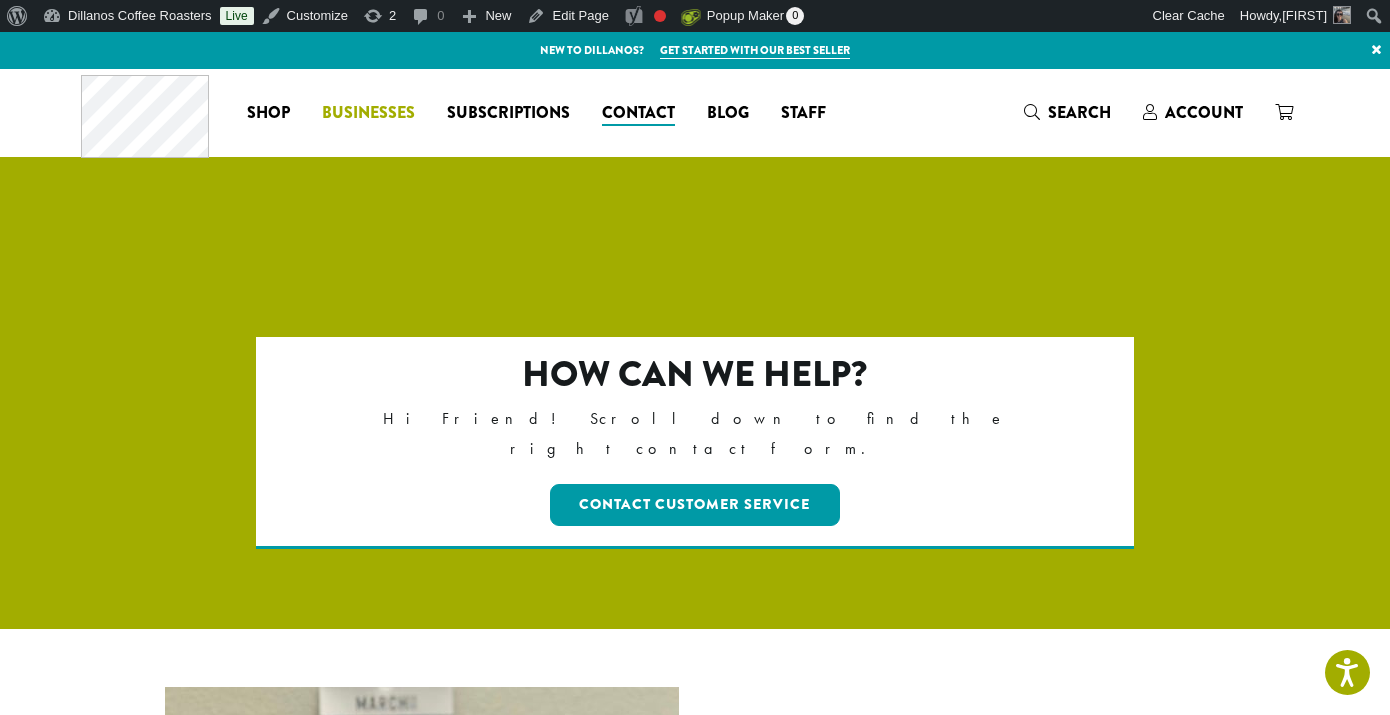 click on "Businesses" at bounding box center (368, 113) 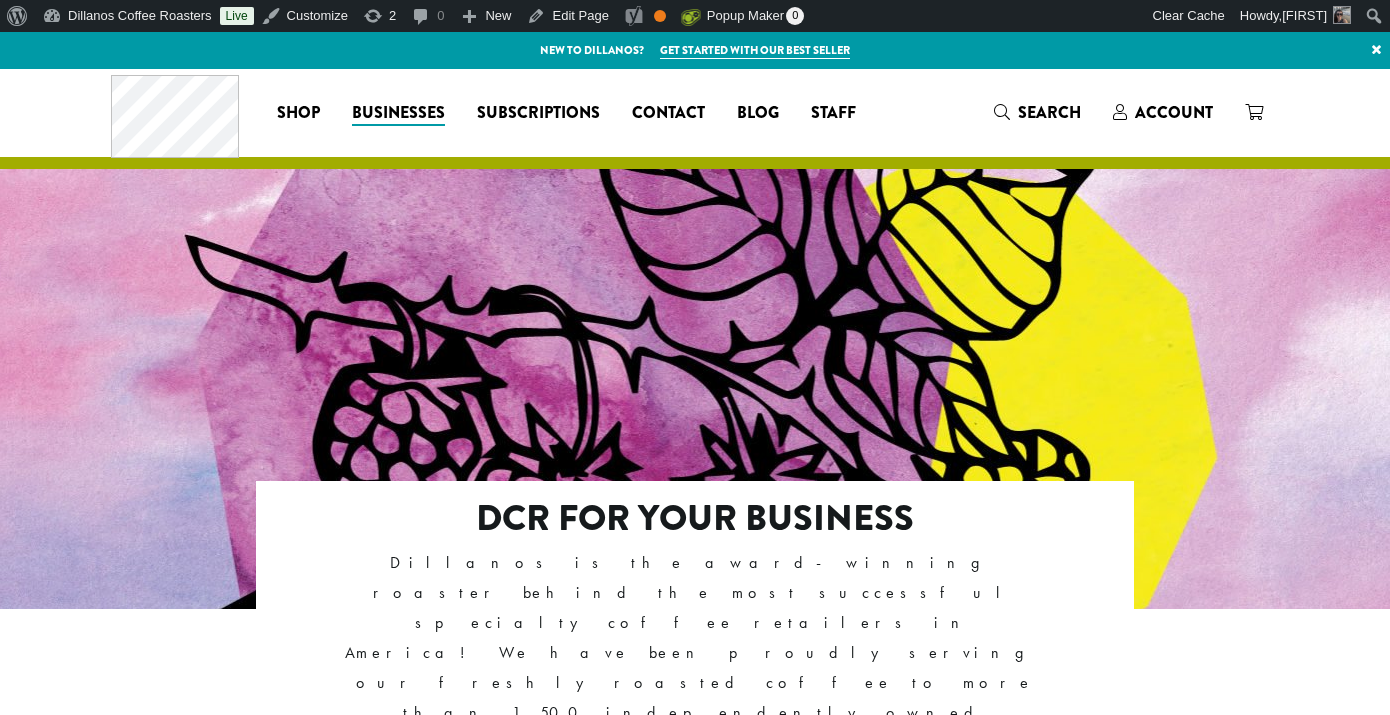 scroll, scrollTop: 0, scrollLeft: 0, axis: both 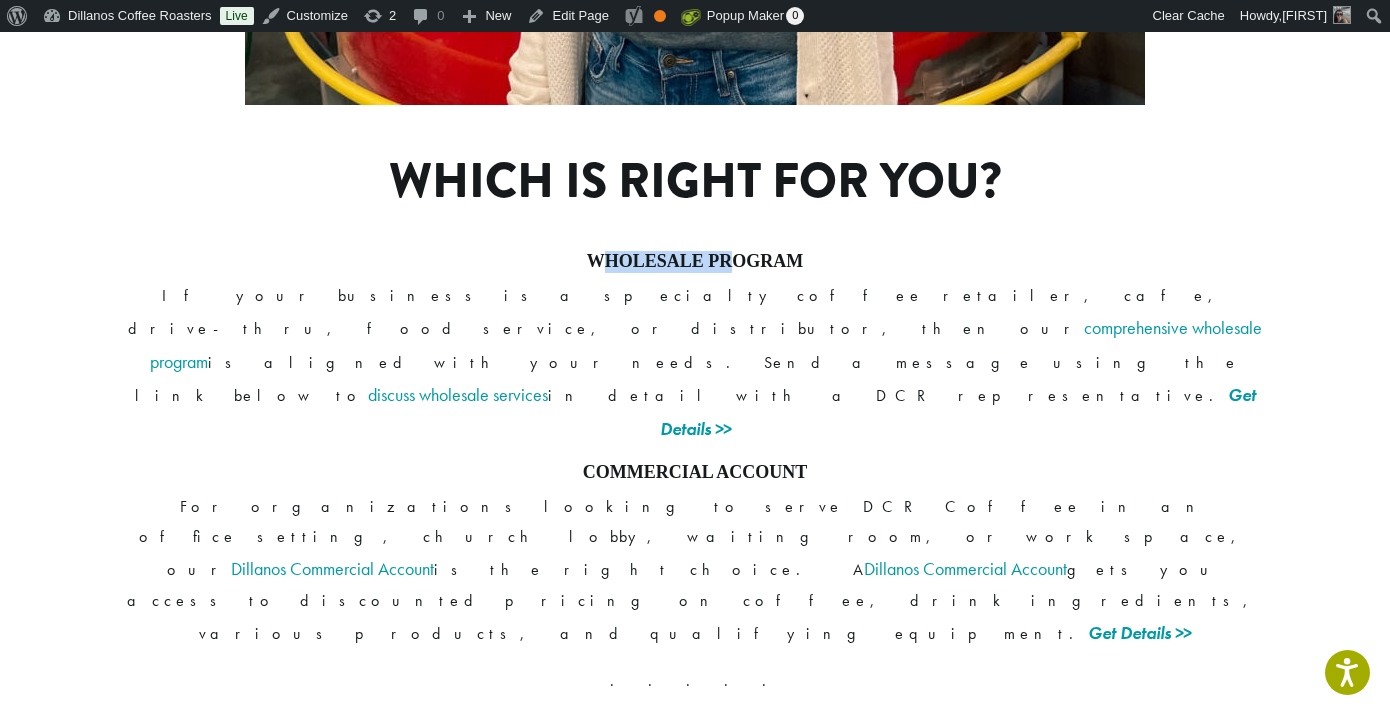 drag, startPoint x: 603, startPoint y: 108, endPoint x: 753, endPoint y: 112, distance: 150.05333 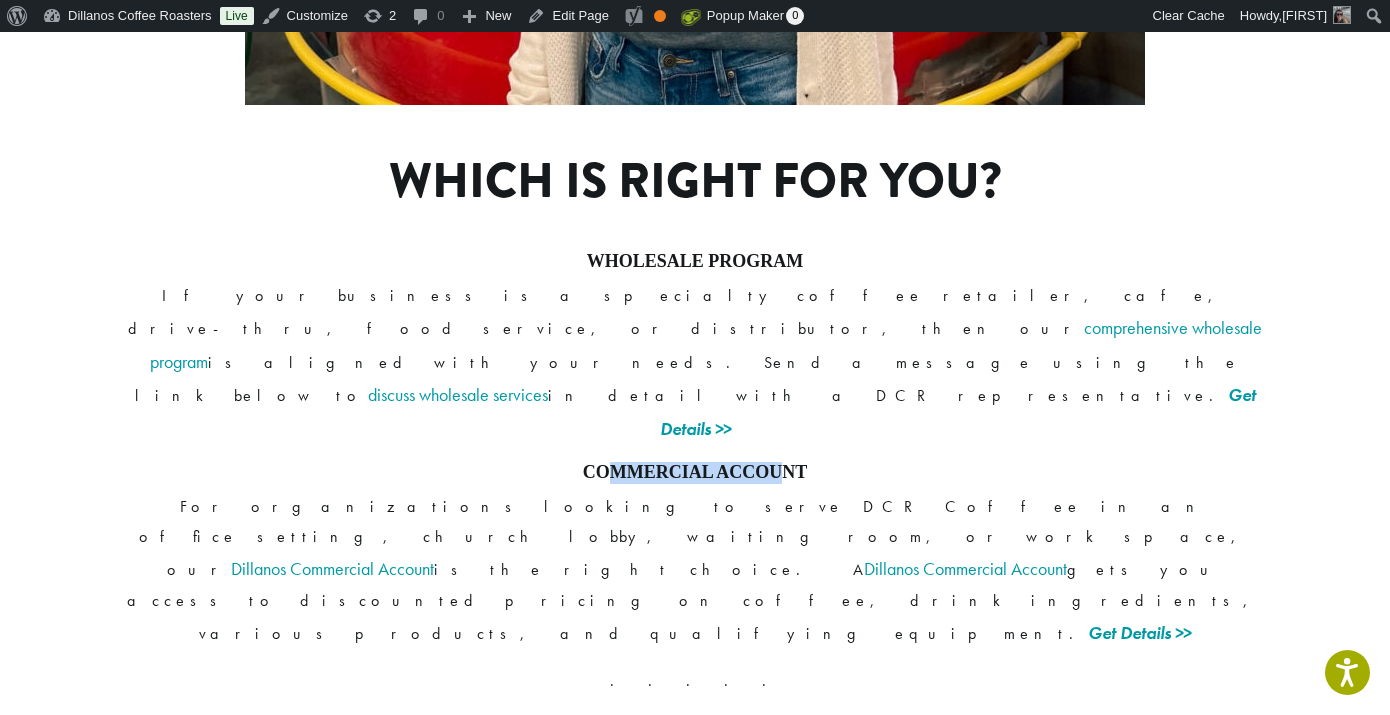 drag, startPoint x: 781, startPoint y: 228, endPoint x: 617, endPoint y: 221, distance: 164.14932 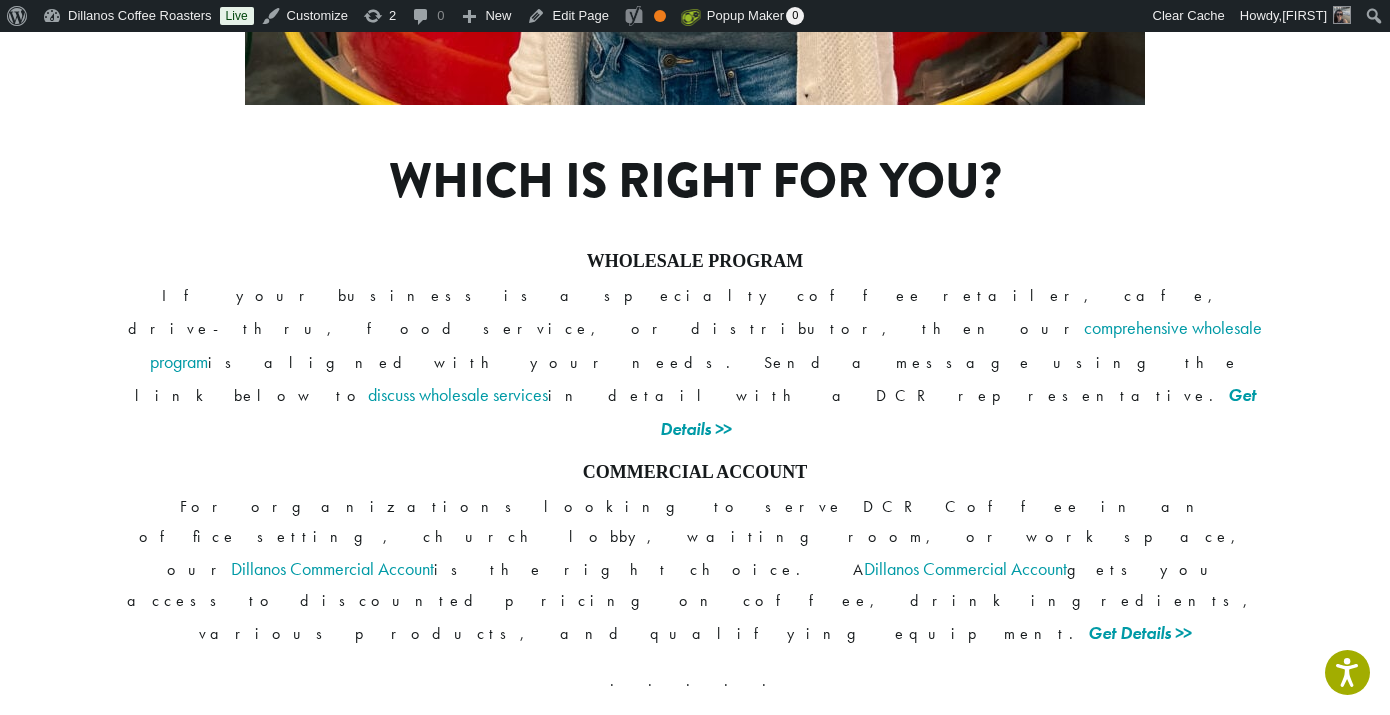 click on "COMMERCIAL ACCOUNT" at bounding box center [695, 473] 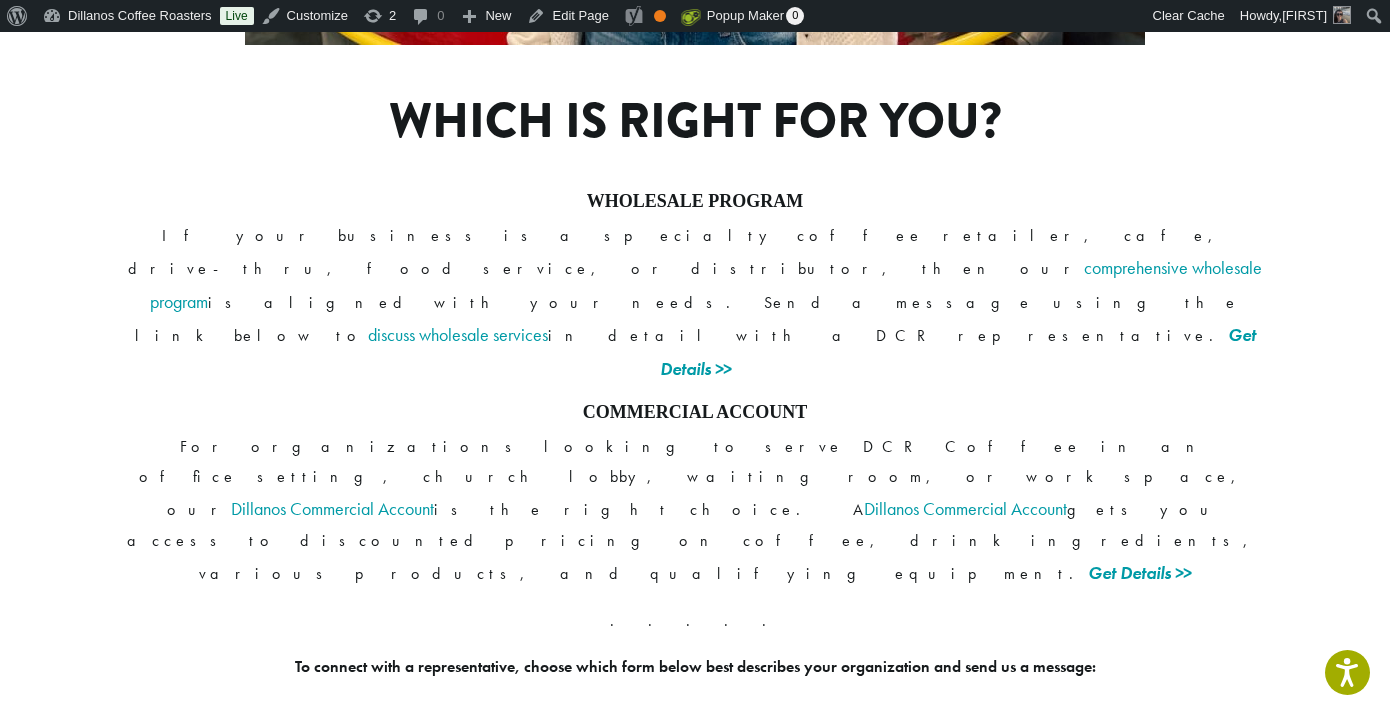 scroll, scrollTop: 1535, scrollLeft: 0, axis: vertical 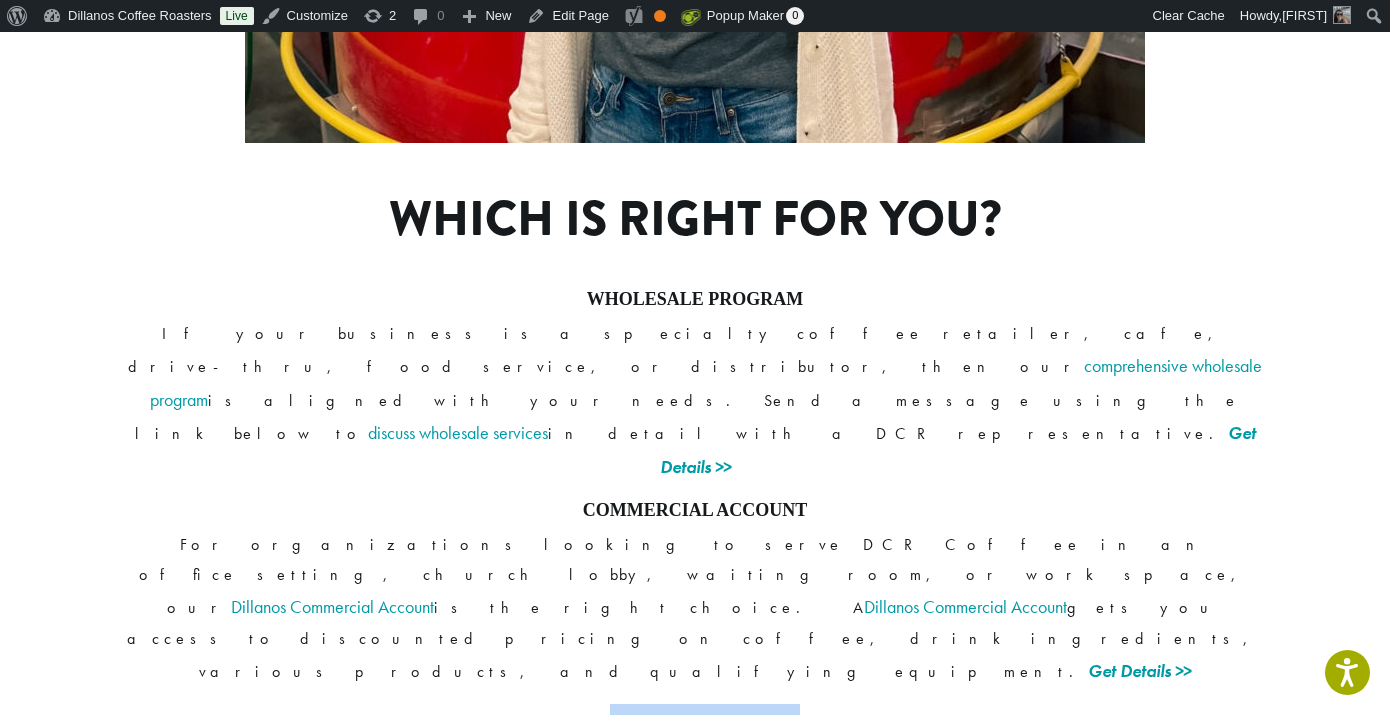 drag, startPoint x: 856, startPoint y: 463, endPoint x: 598, endPoint y: 360, distance: 277.8003 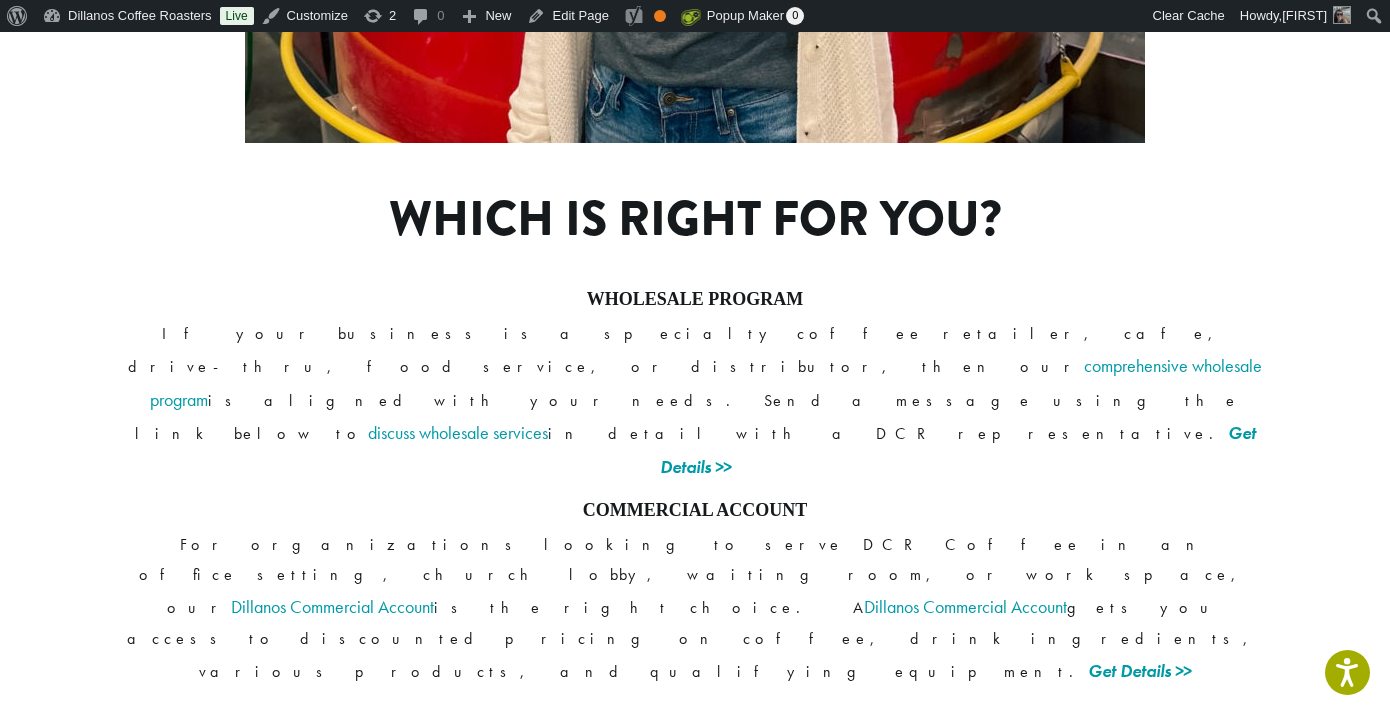 click on "Wholesale
Commercial" at bounding box center (695, 824) 